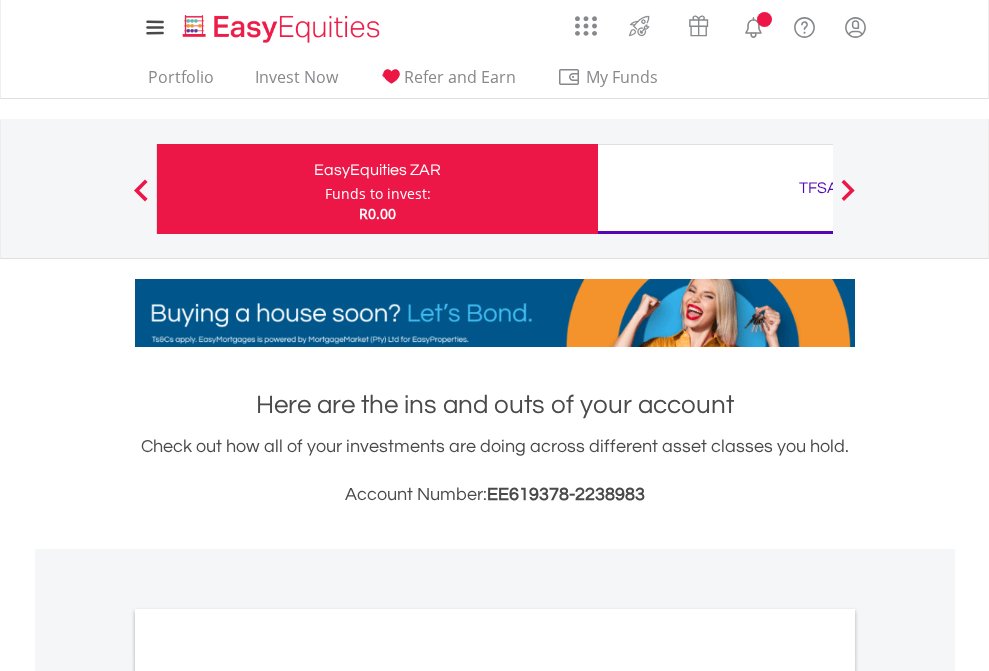 scroll, scrollTop: 0, scrollLeft: 0, axis: both 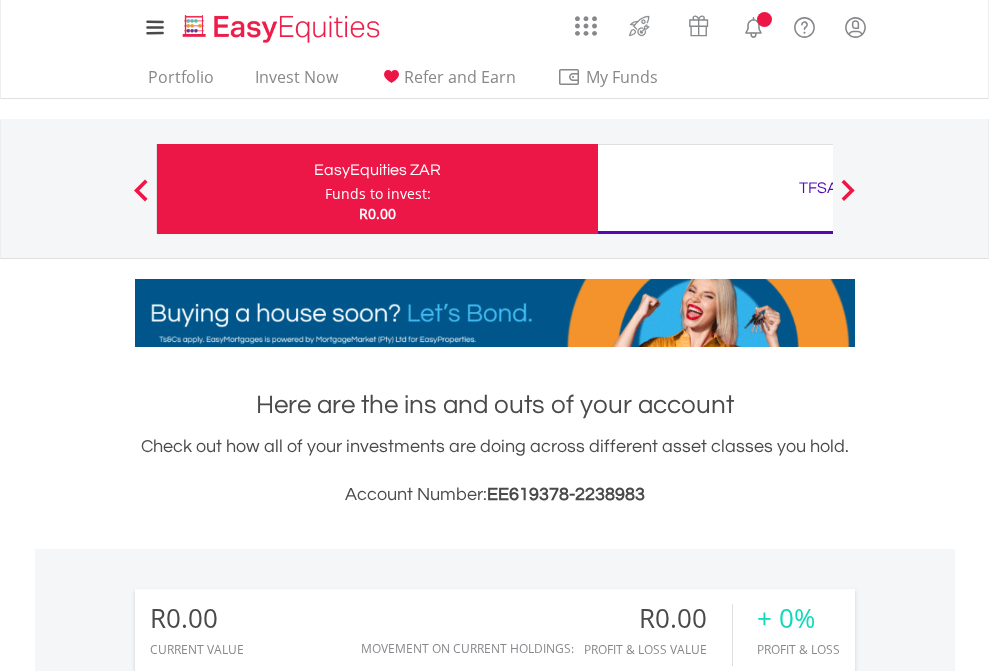 click on "Funds to invest:" at bounding box center [378, 194] 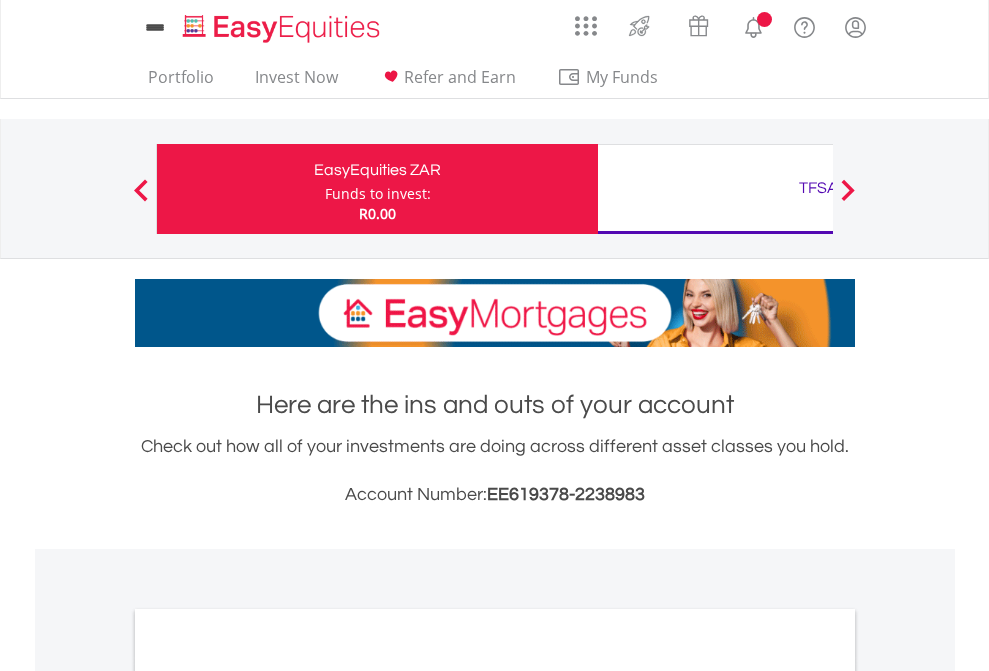 scroll, scrollTop: 0, scrollLeft: 0, axis: both 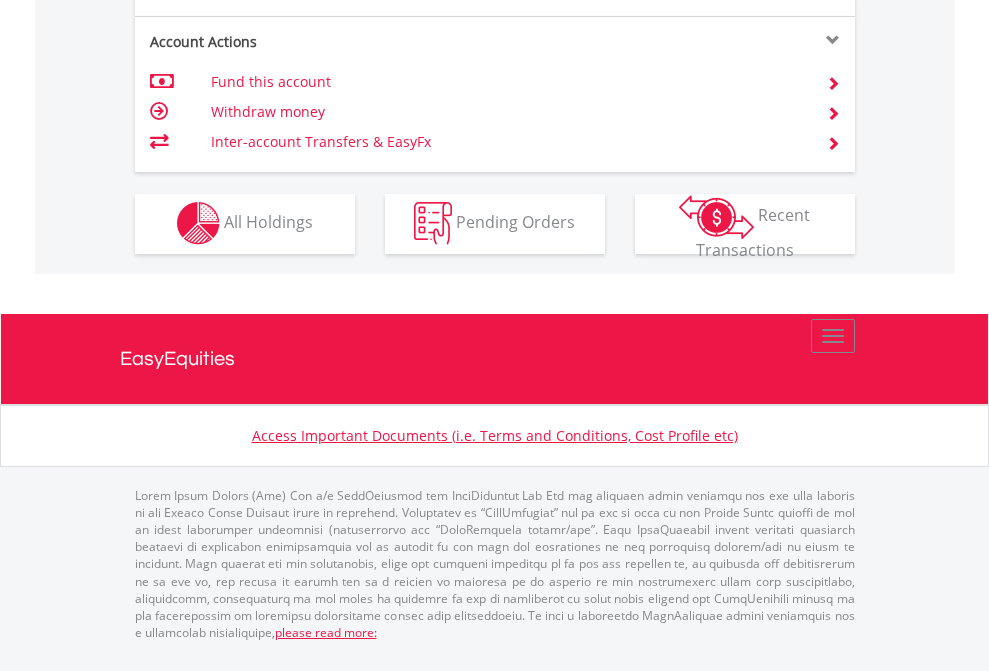 click on "Investment types" at bounding box center (706, -353) 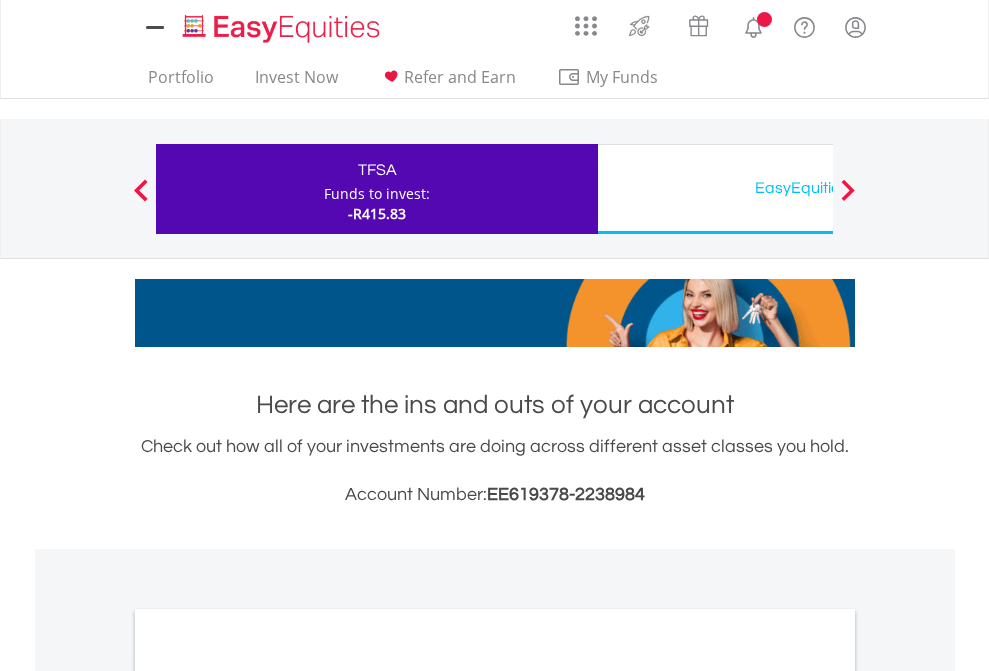 scroll, scrollTop: 0, scrollLeft: 0, axis: both 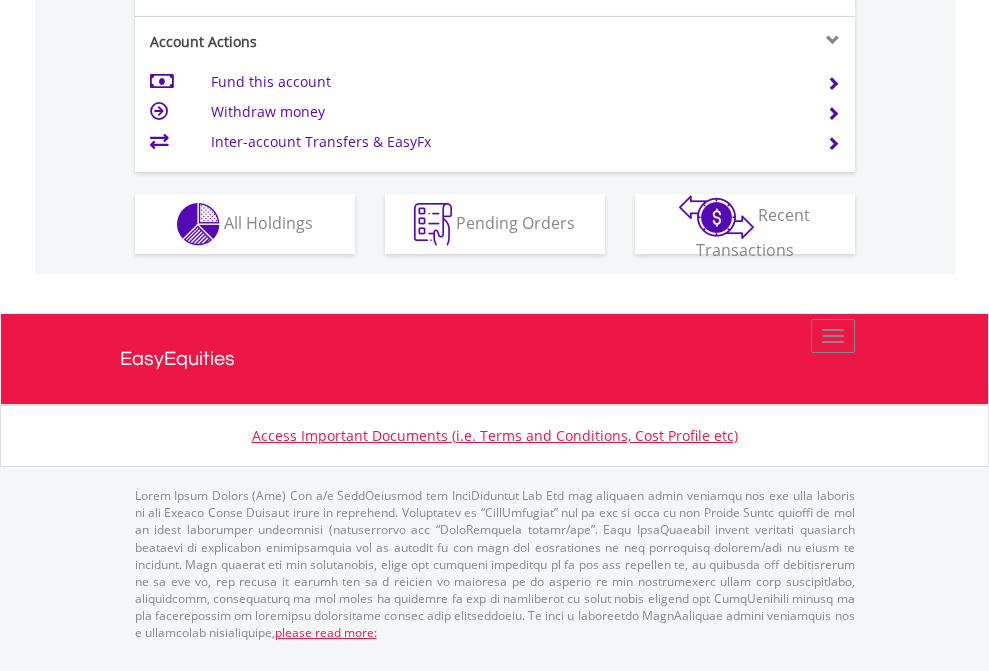 click on "Investment types" at bounding box center (706, -337) 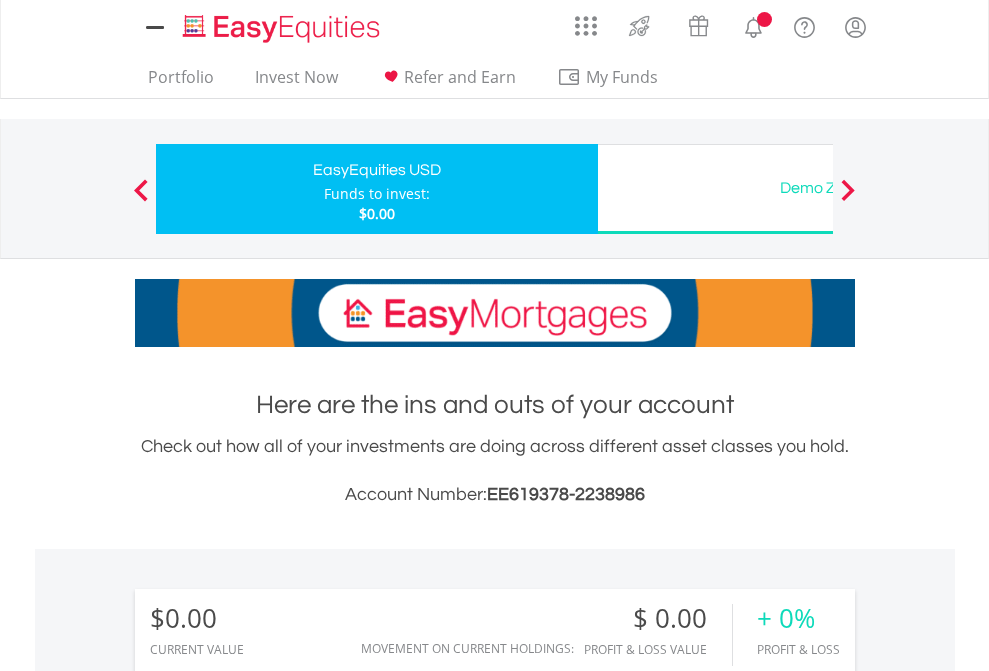 scroll, scrollTop: 0, scrollLeft: 0, axis: both 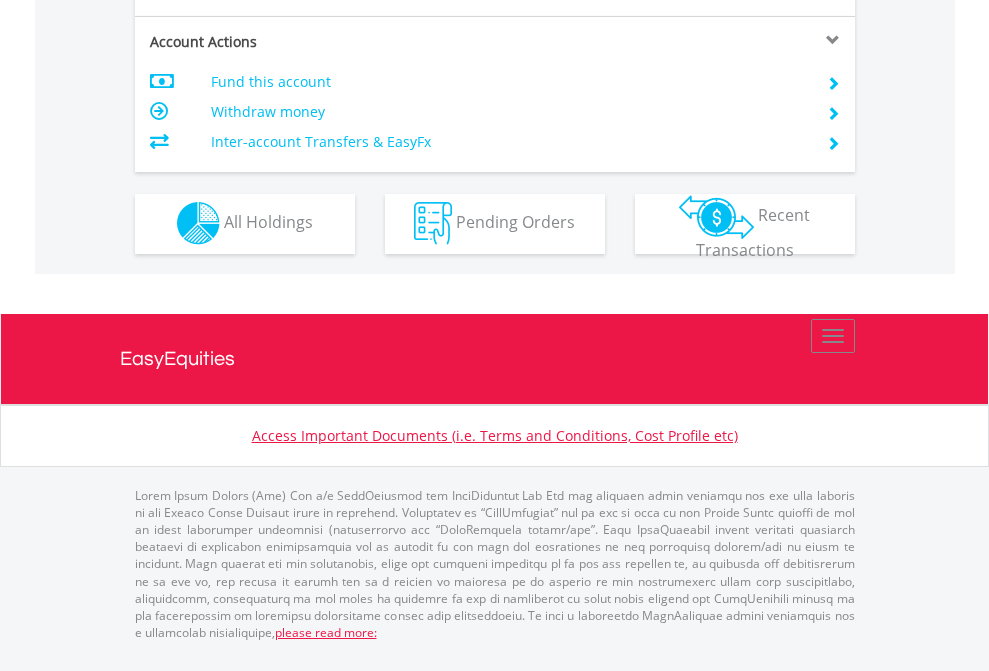 click on "Investment types" at bounding box center [706, -353] 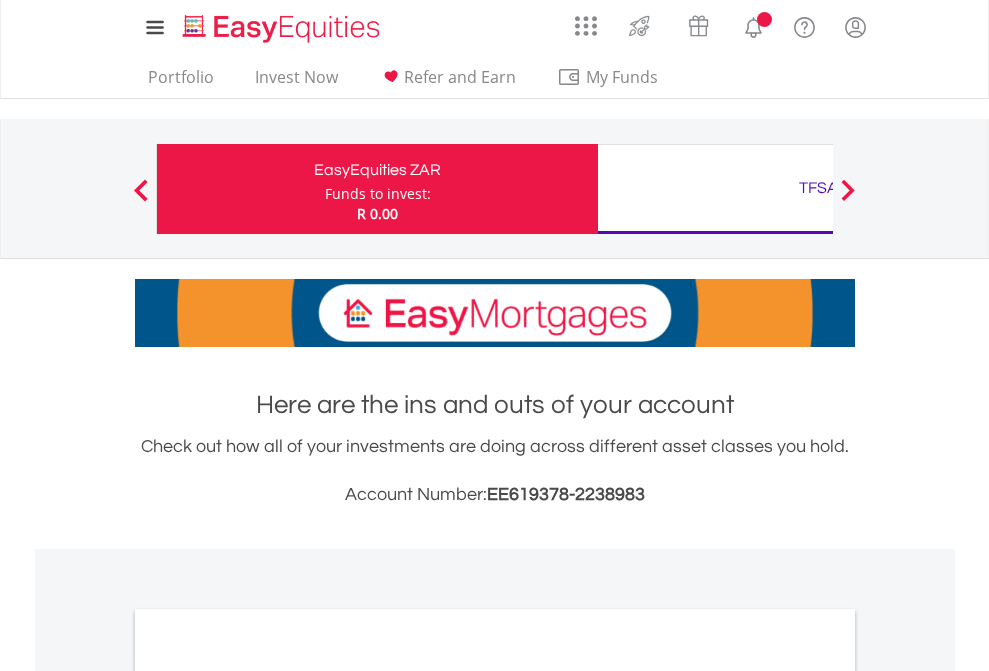 scroll, scrollTop: 0, scrollLeft: 0, axis: both 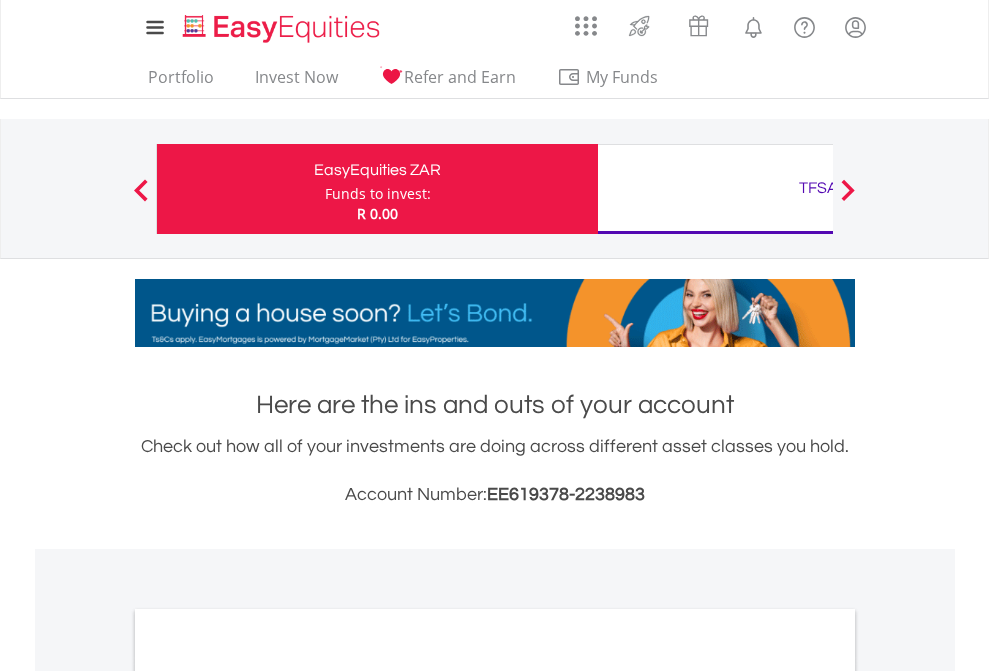 click on "All Holdings" at bounding box center (268, 1096) 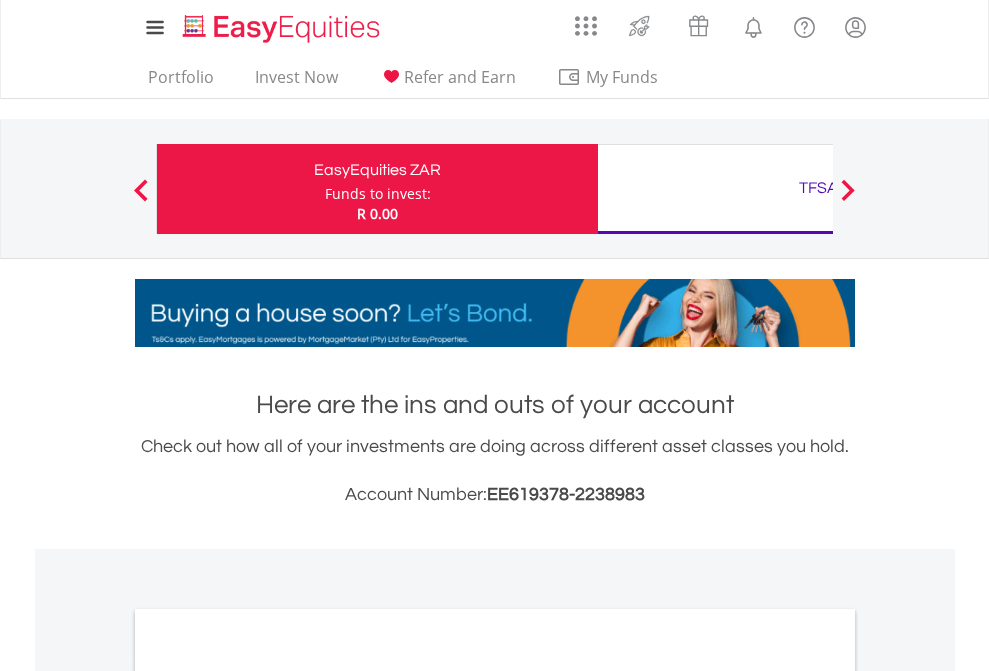 scroll, scrollTop: 1202, scrollLeft: 0, axis: vertical 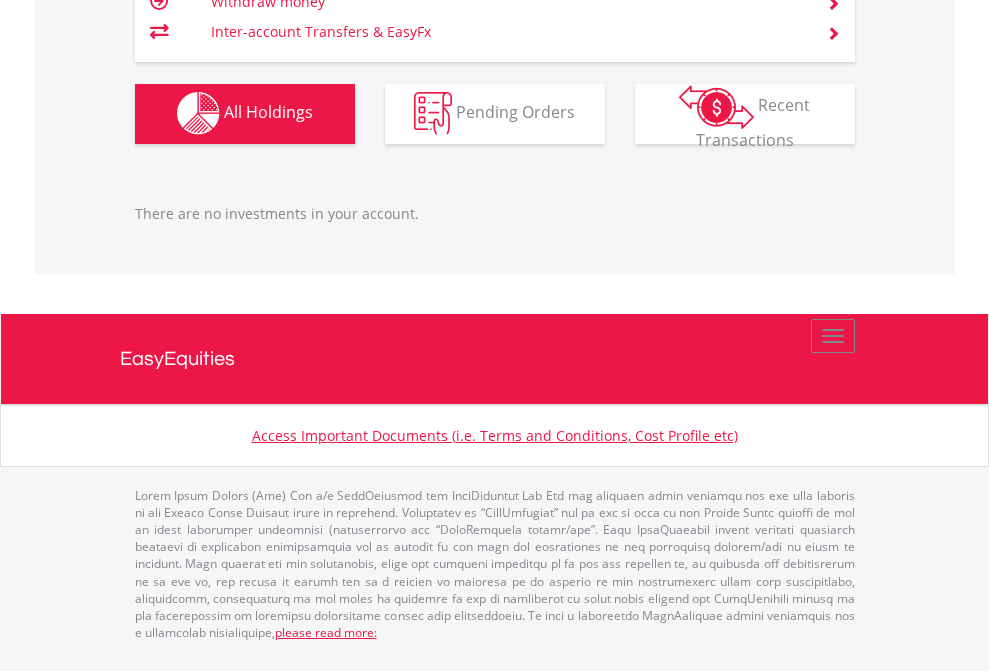click on "TFSA" at bounding box center [818, -1142] 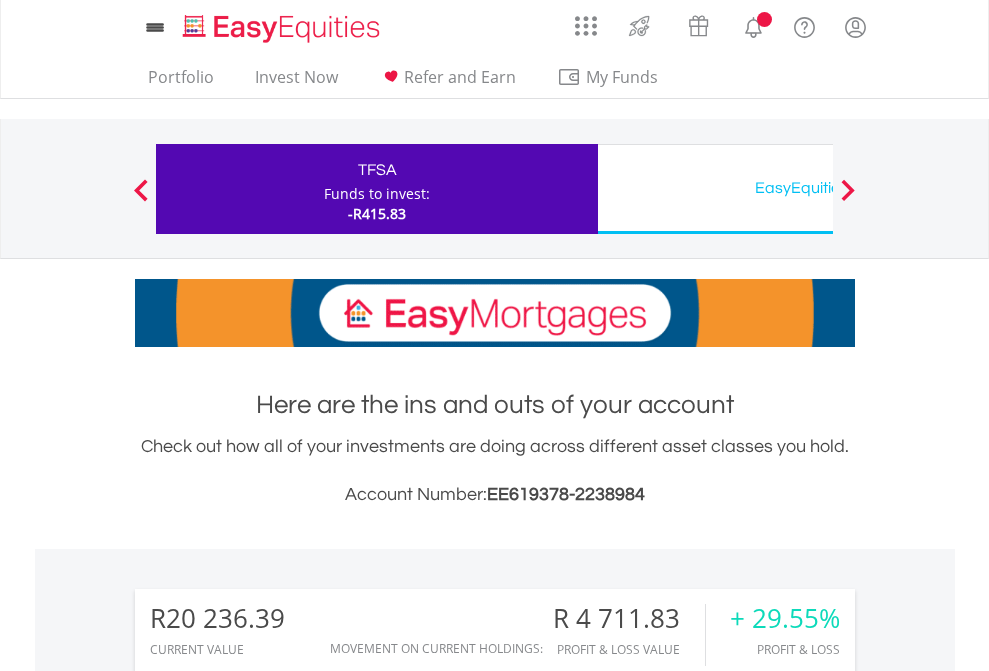 scroll, scrollTop: 0, scrollLeft: 0, axis: both 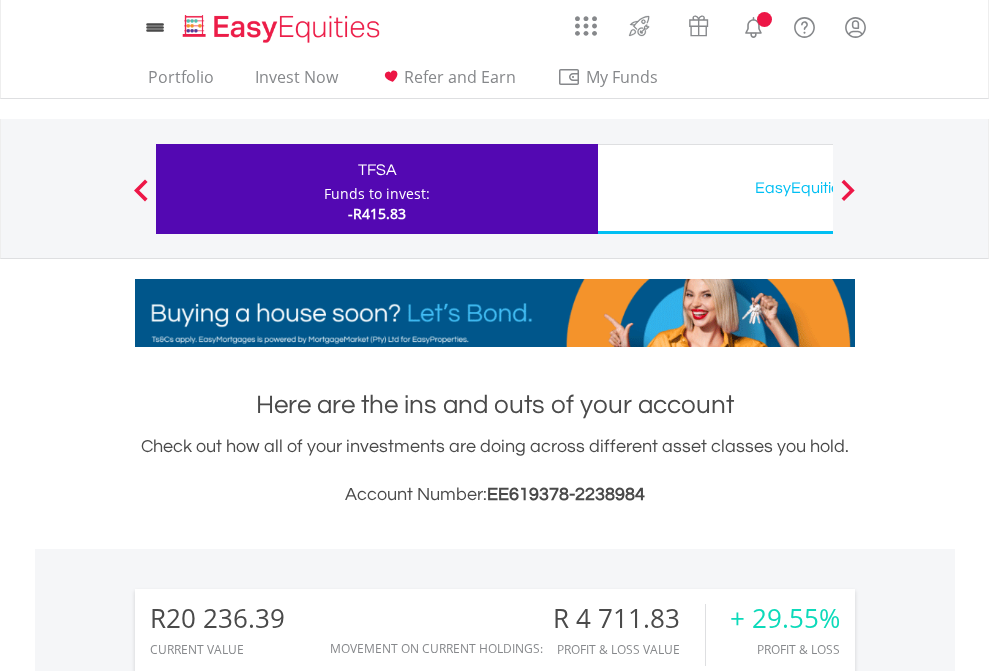 click on "All Holdings" at bounding box center (268, 1466) 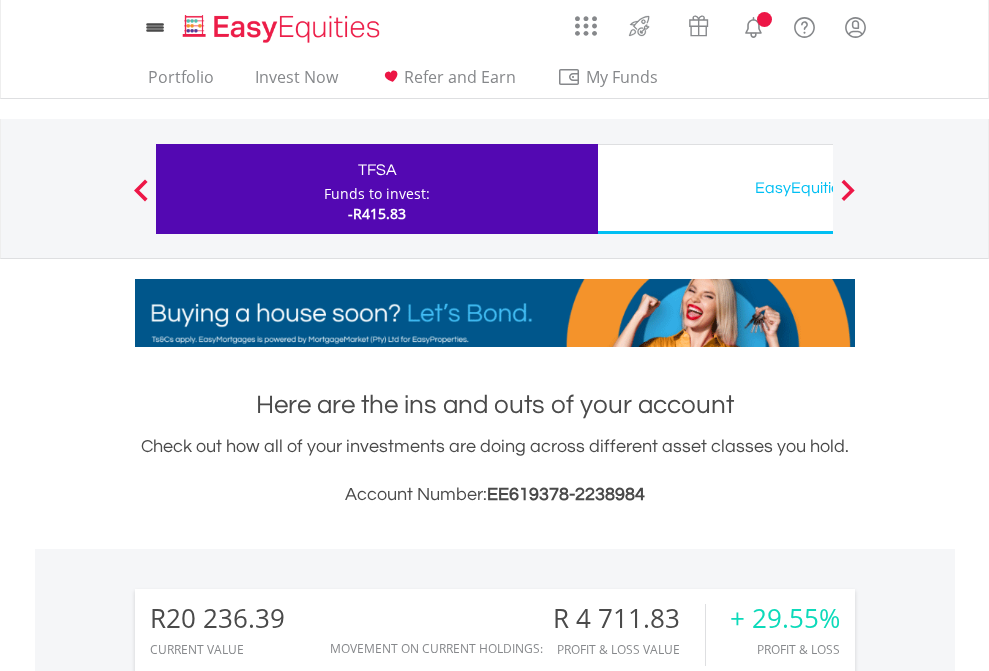 scroll, scrollTop: 1493, scrollLeft: 0, axis: vertical 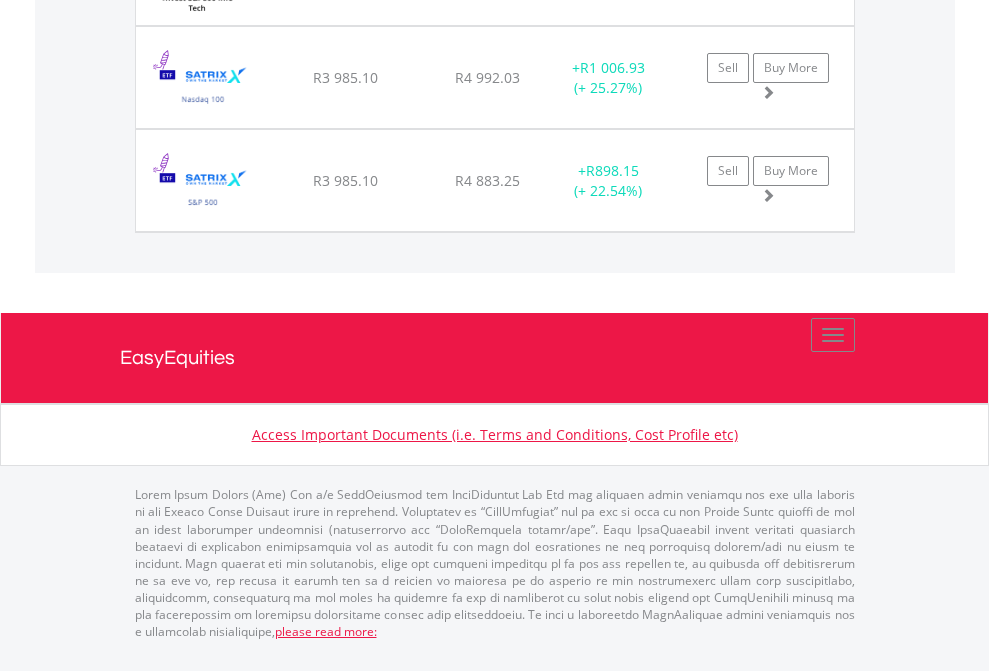 click on "EasyEquities USD" at bounding box center (818, -1545) 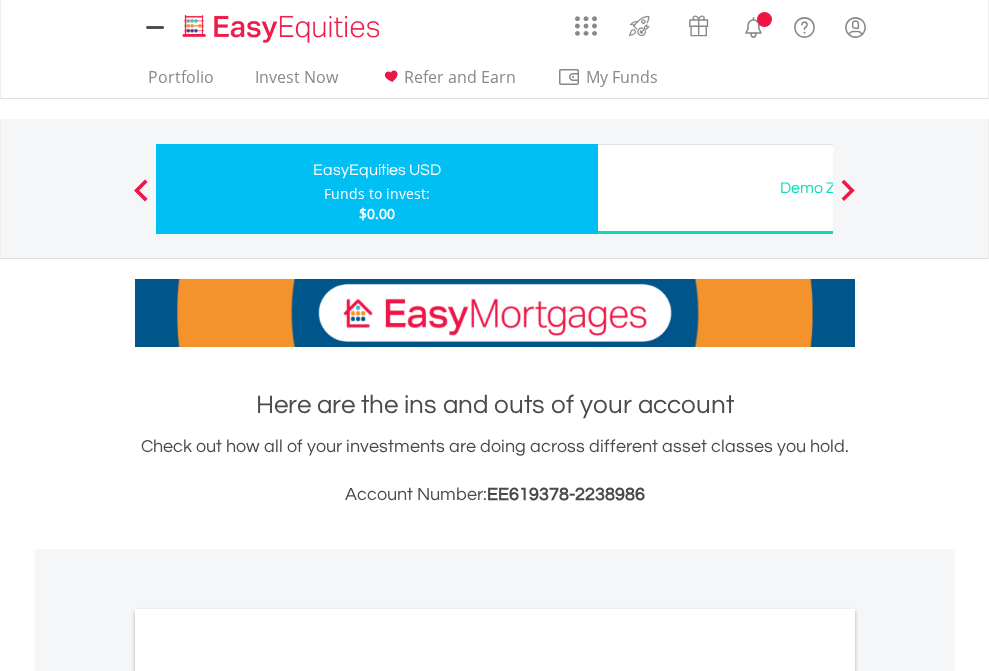 scroll, scrollTop: 0, scrollLeft: 0, axis: both 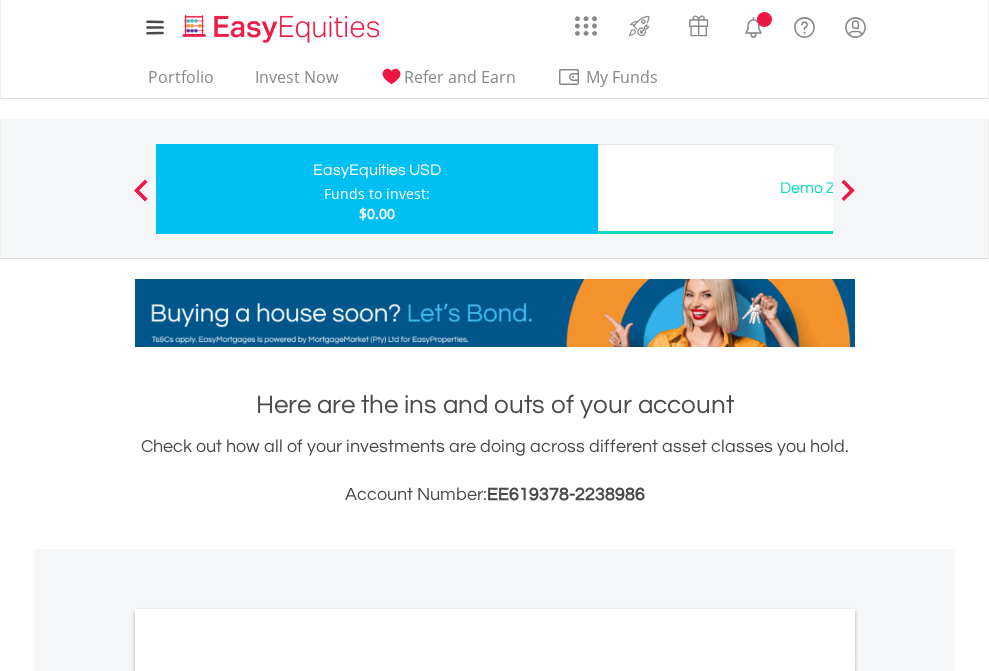 click on "All Holdings" at bounding box center (268, 1096) 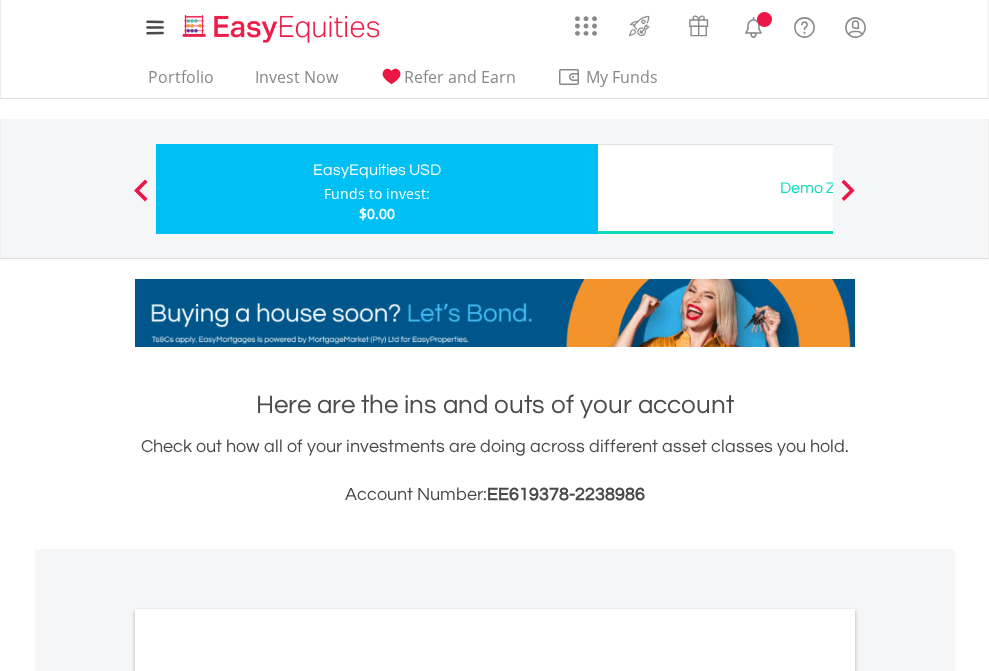 scroll, scrollTop: 1202, scrollLeft: 0, axis: vertical 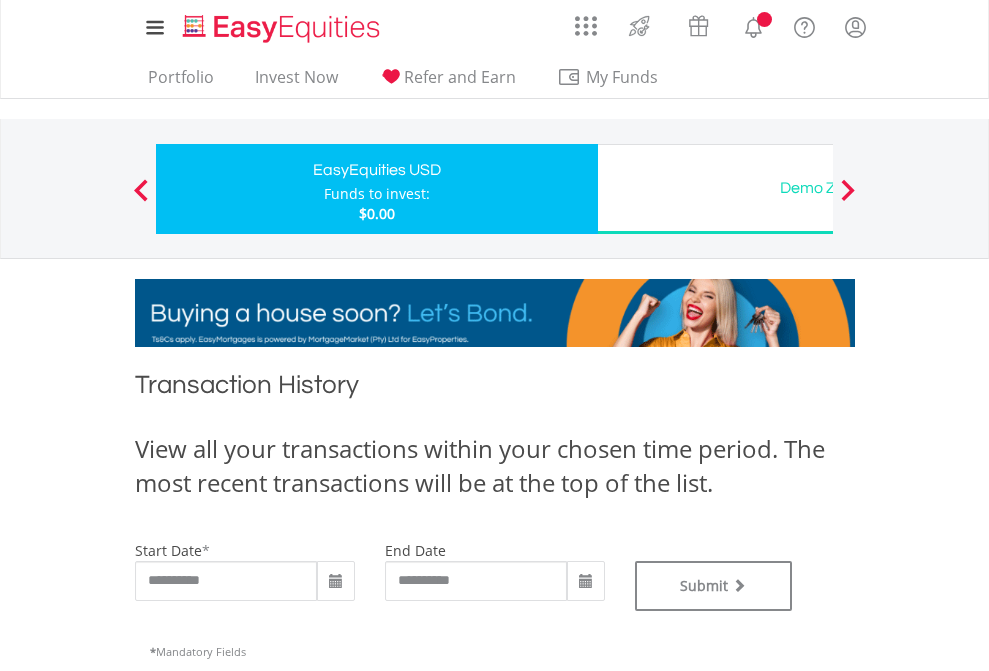 type on "**********" 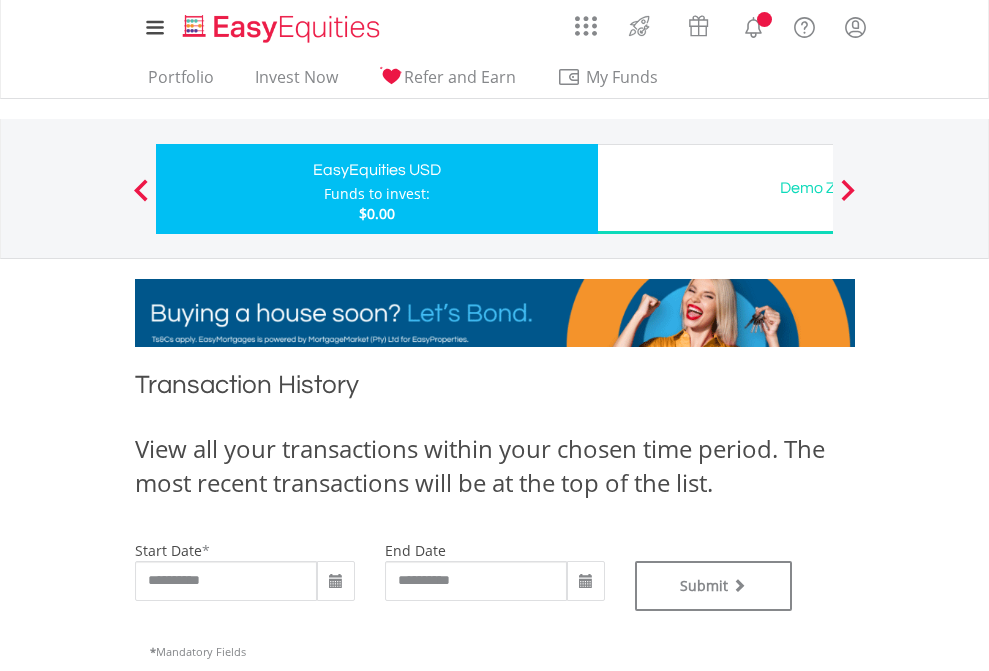 type on "**********" 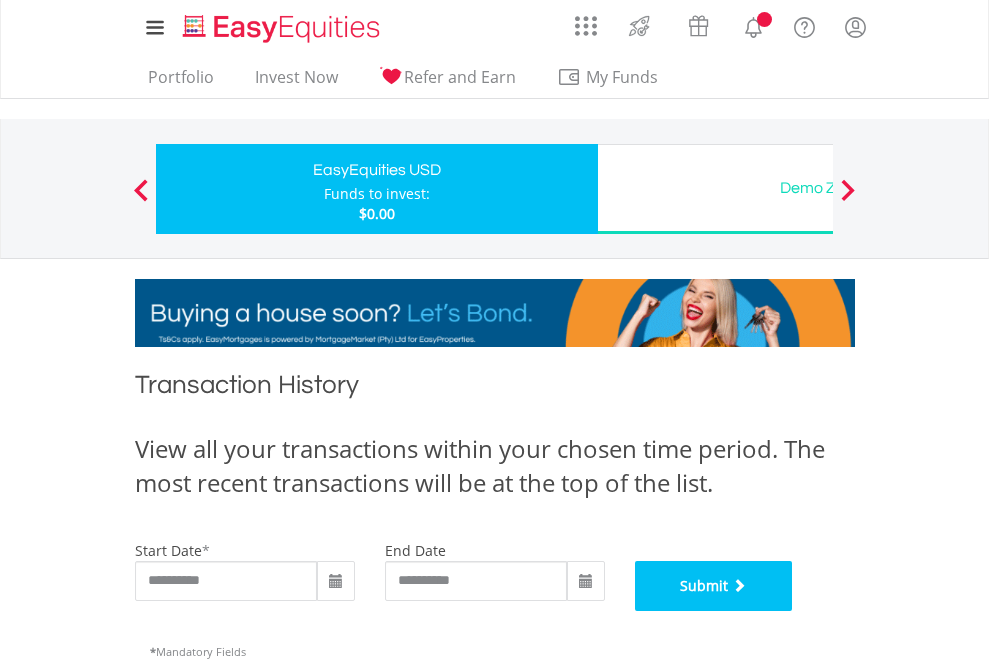 click on "Submit" at bounding box center [714, 586] 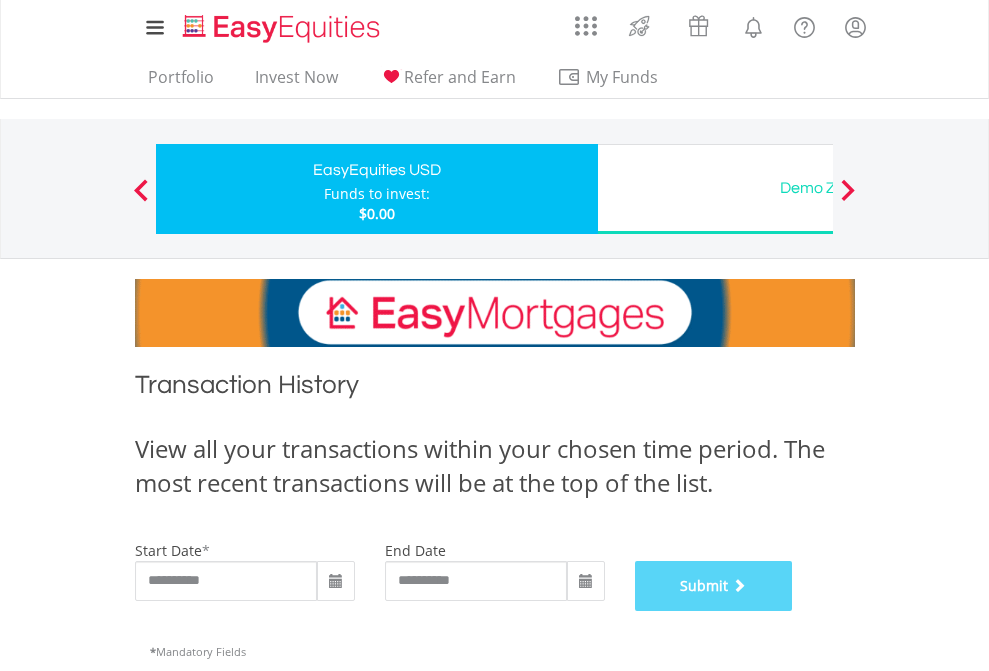 scroll, scrollTop: 811, scrollLeft: 0, axis: vertical 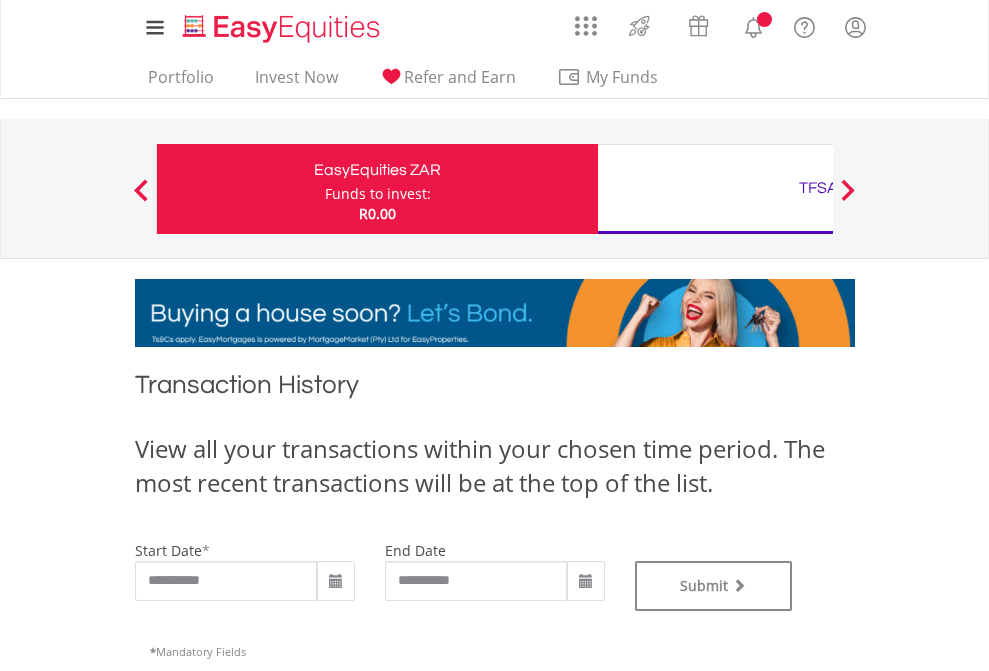 click on "TFSA" at bounding box center [818, 188] 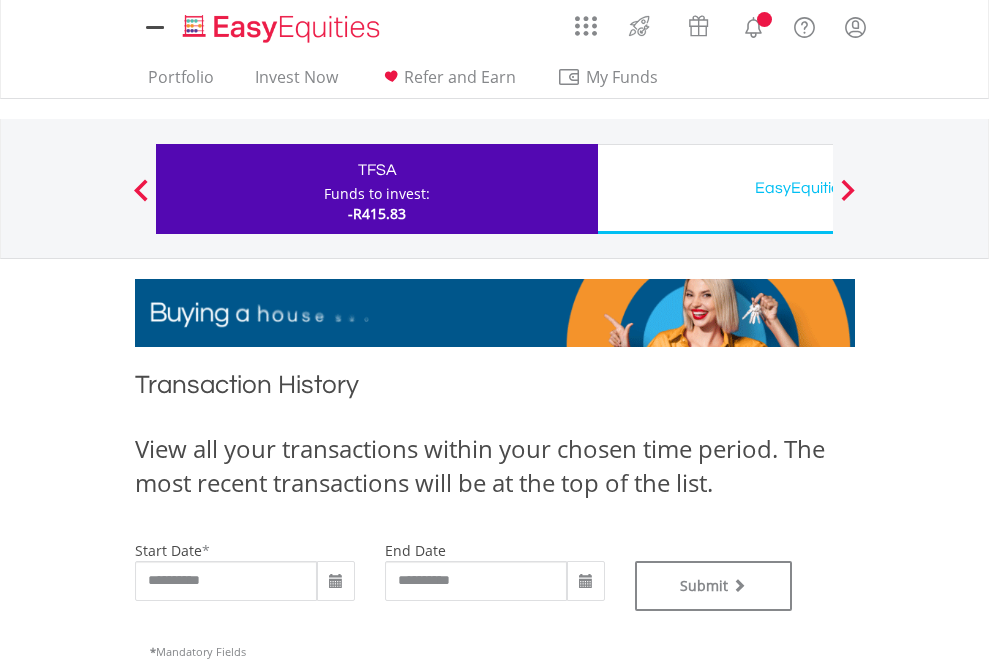 type on "**********" 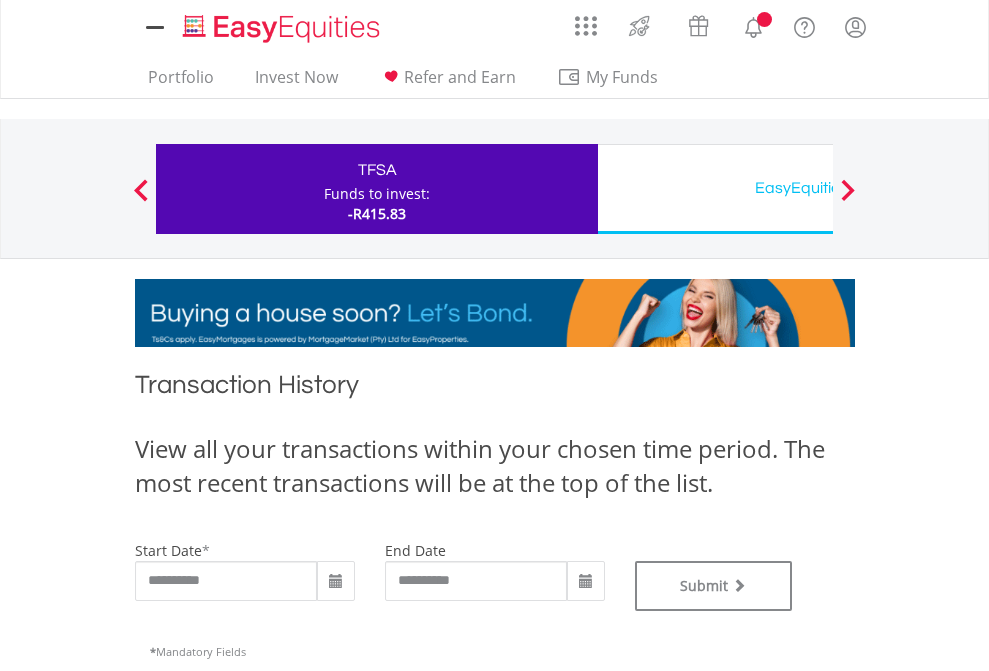 scroll, scrollTop: 0, scrollLeft: 0, axis: both 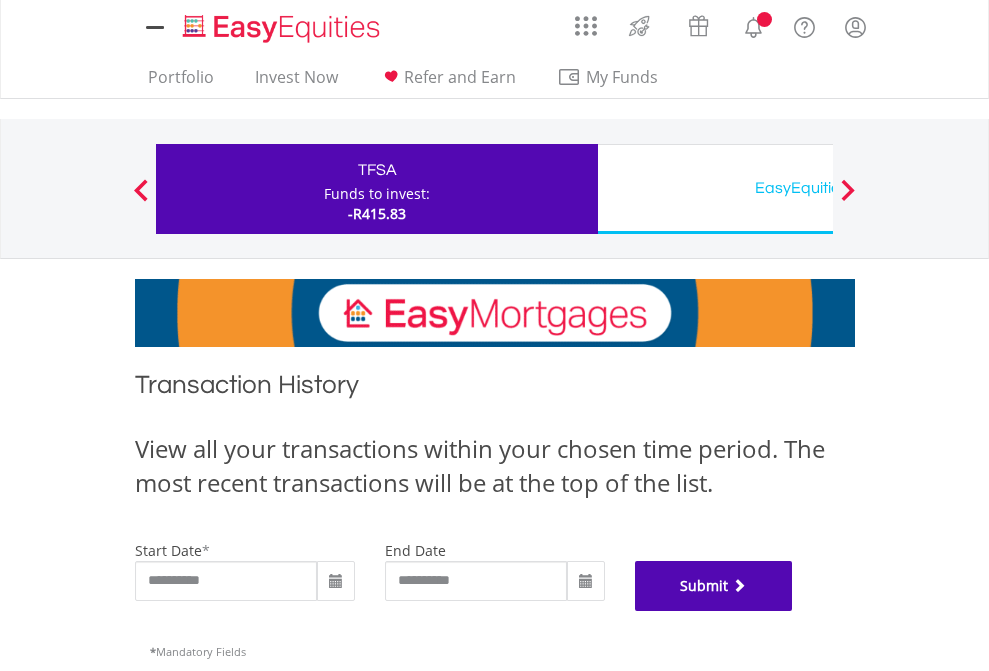 click on "Submit" at bounding box center [714, 586] 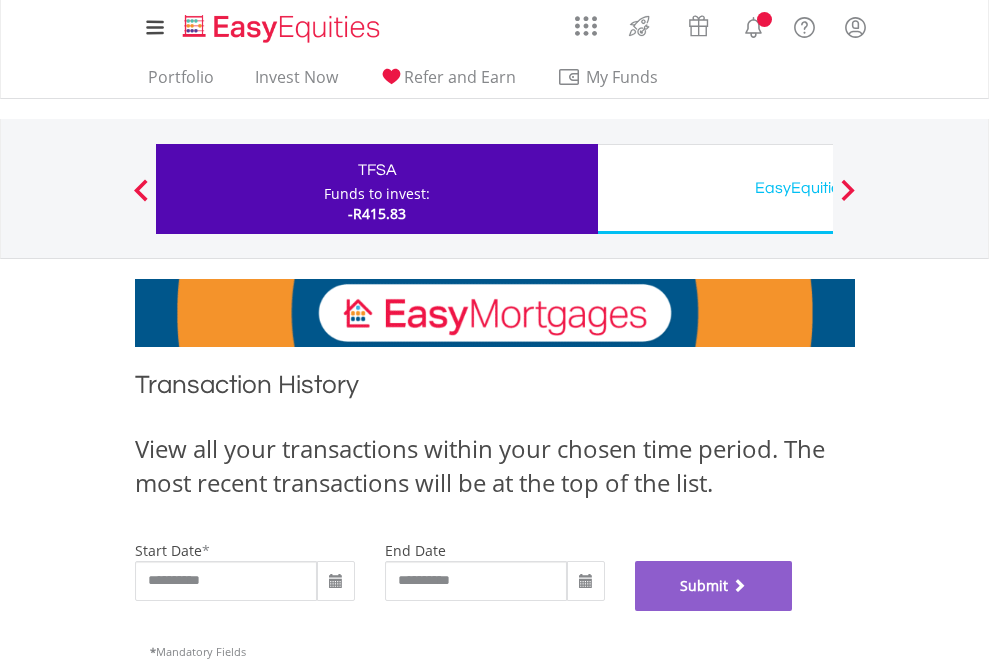 scroll, scrollTop: 811, scrollLeft: 0, axis: vertical 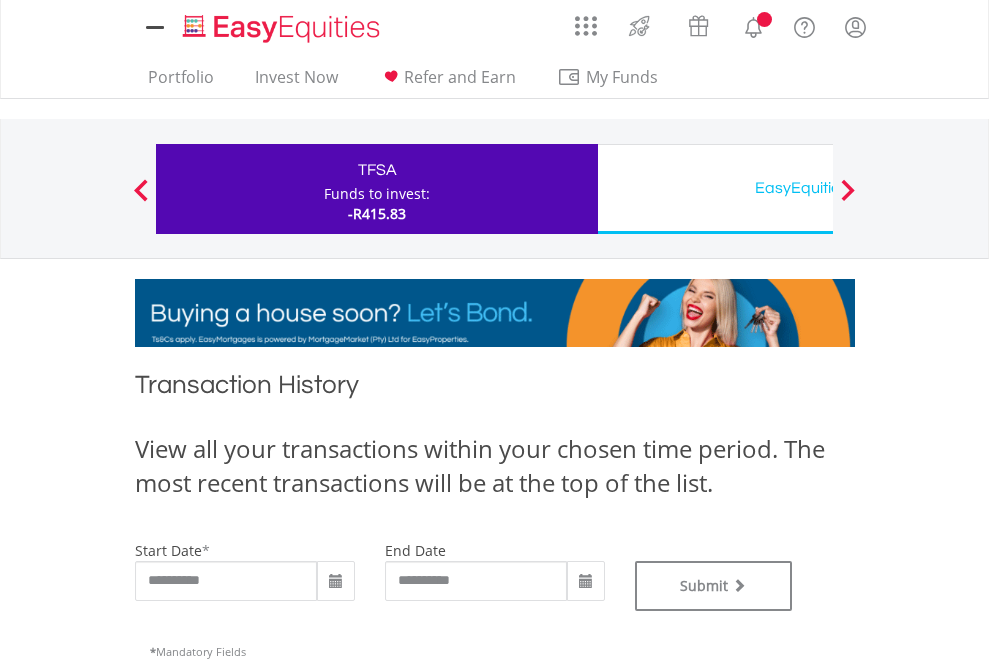 click on "EasyEquities USD" at bounding box center [818, 188] 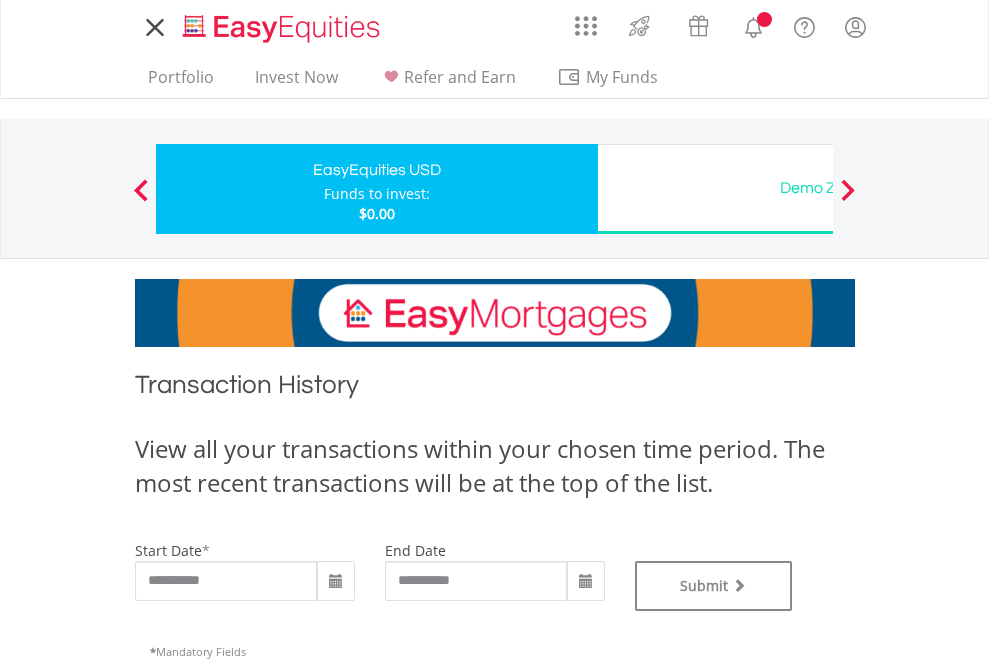 scroll, scrollTop: 0, scrollLeft: 0, axis: both 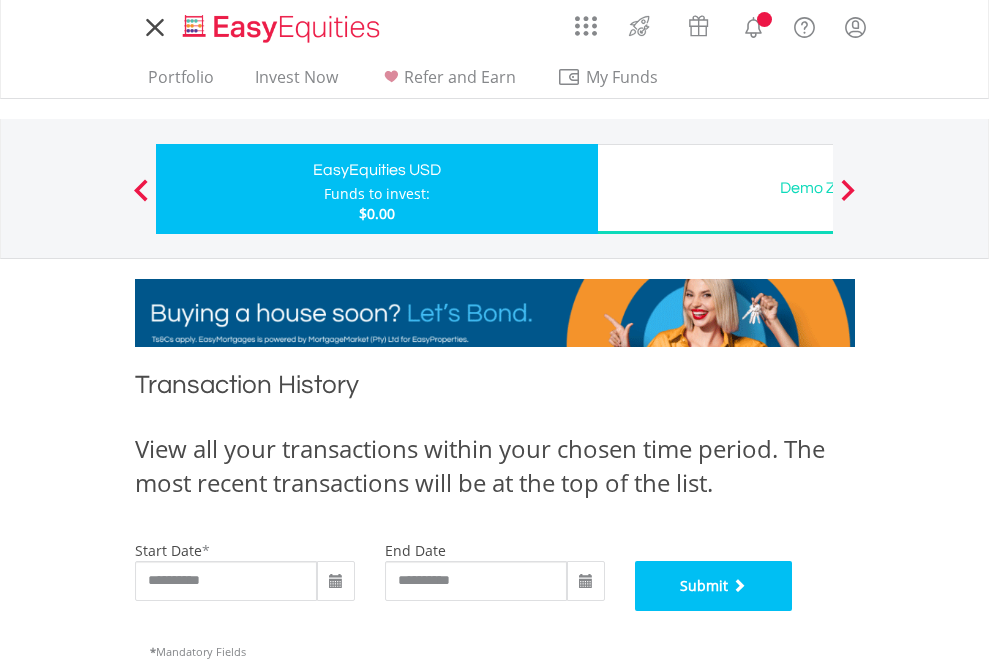 click on "Submit" at bounding box center [714, 586] 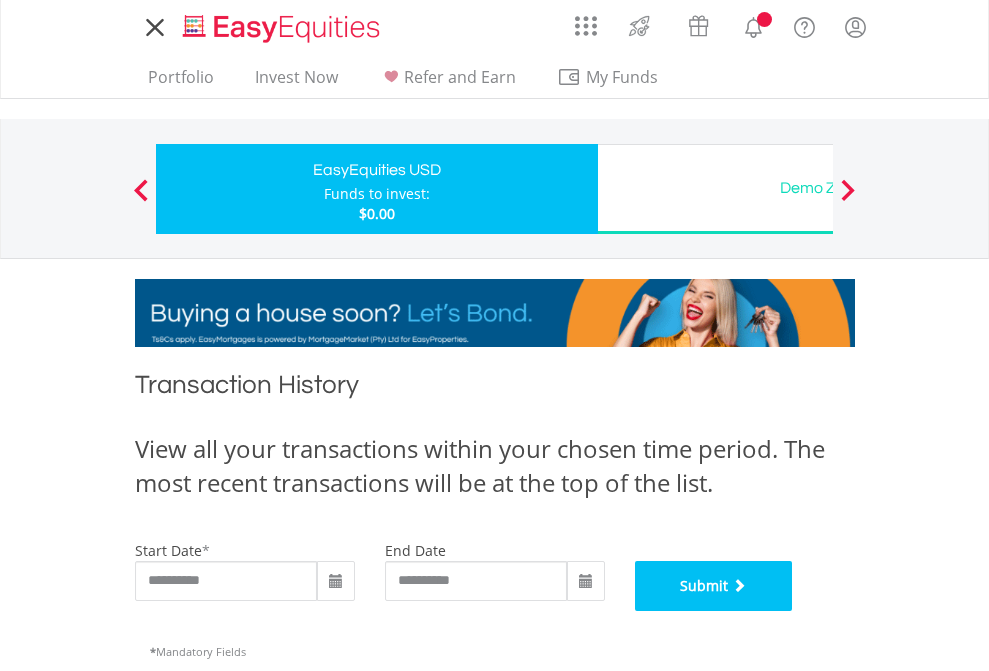 scroll, scrollTop: 811, scrollLeft: 0, axis: vertical 